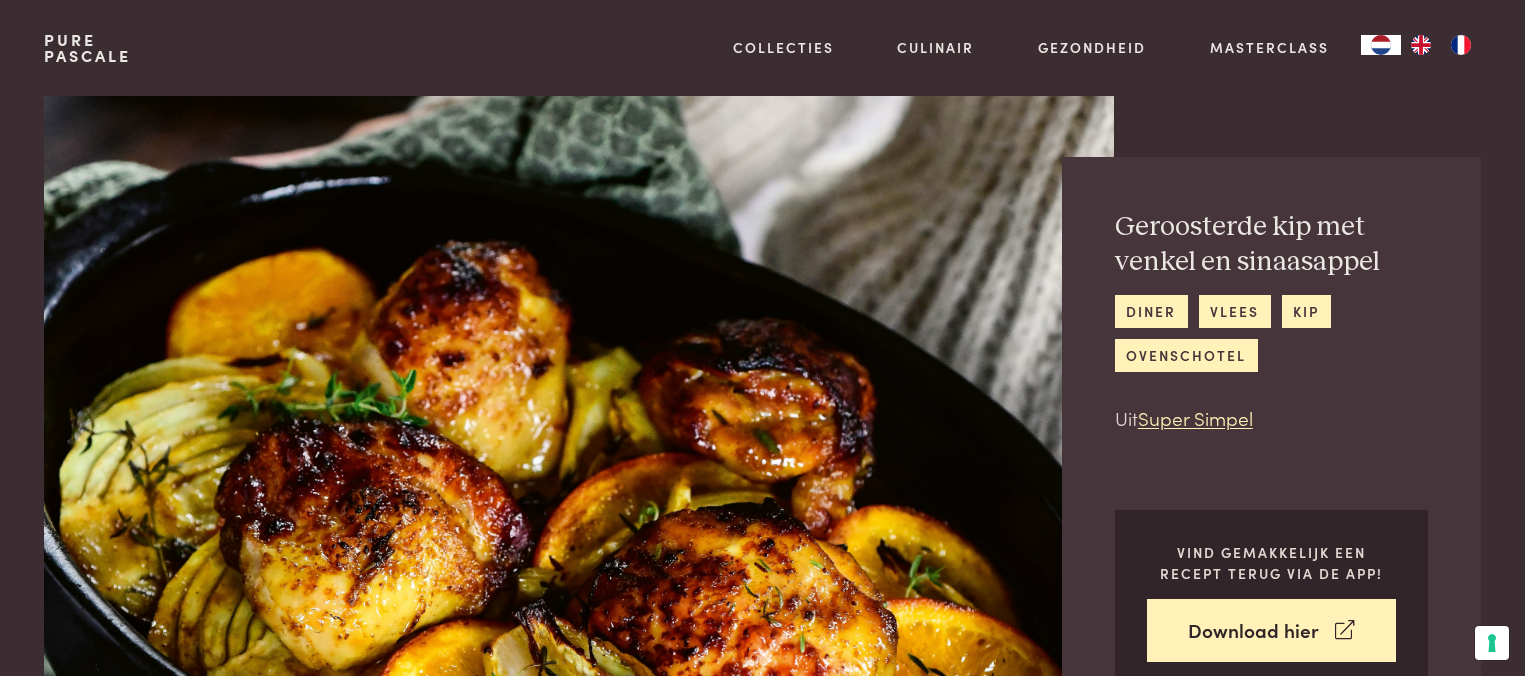 scroll, scrollTop: 122, scrollLeft: 0, axis: vertical 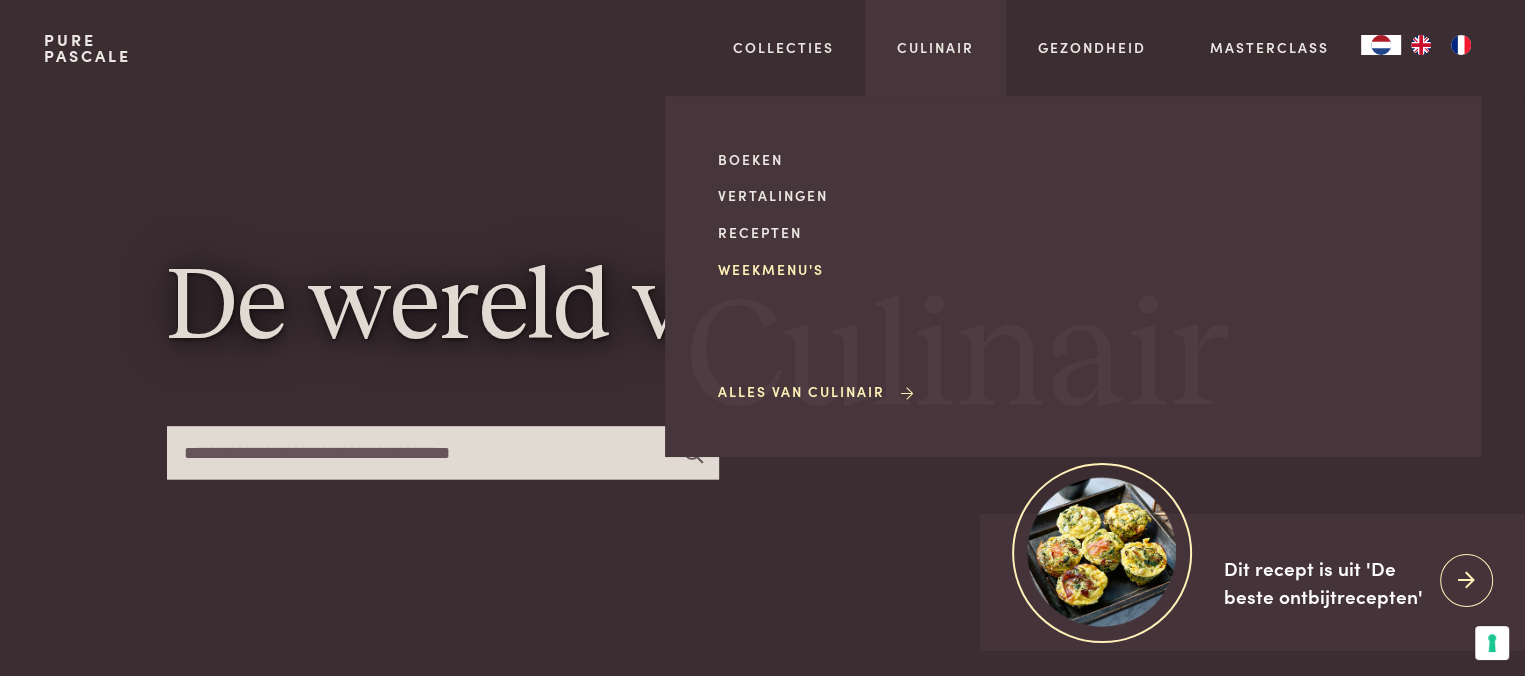 click on "Weekmenu's" at bounding box center (887, 269) 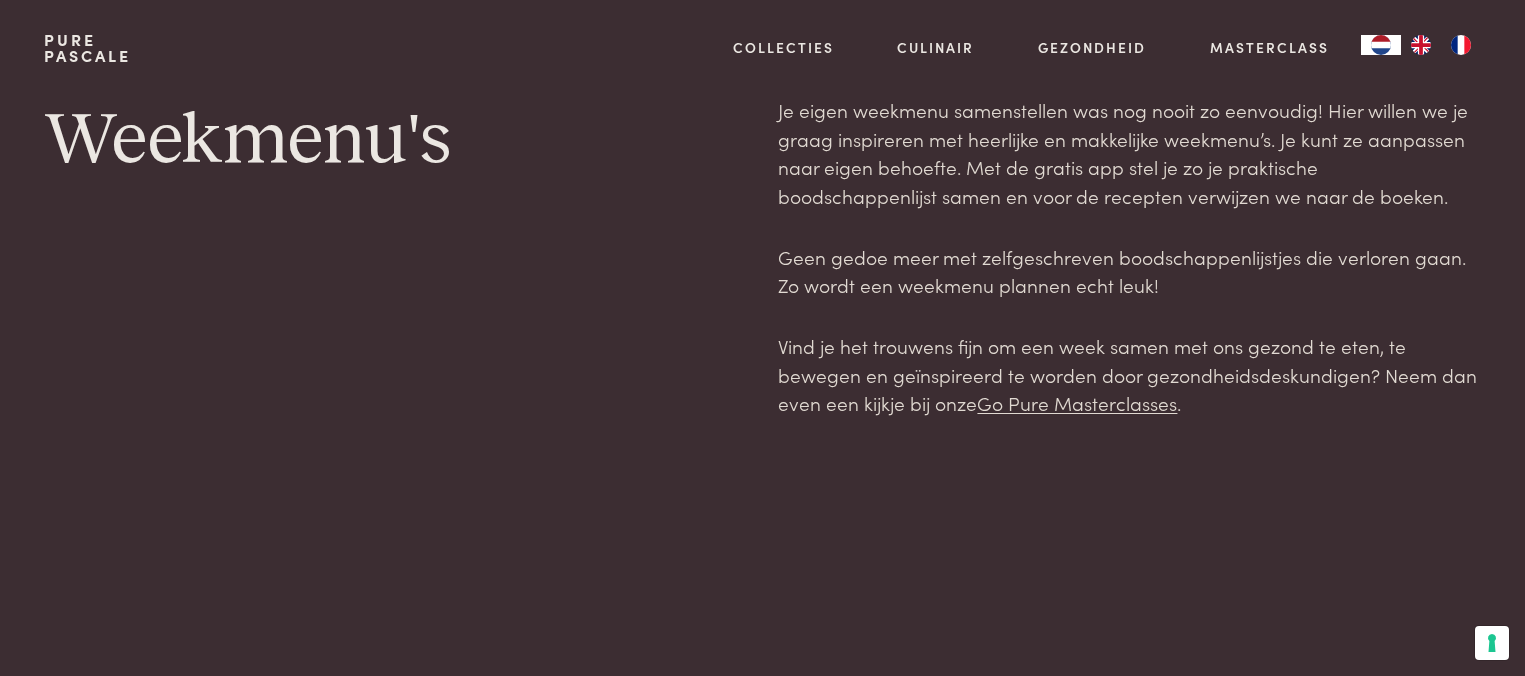 scroll, scrollTop: 0, scrollLeft: 0, axis: both 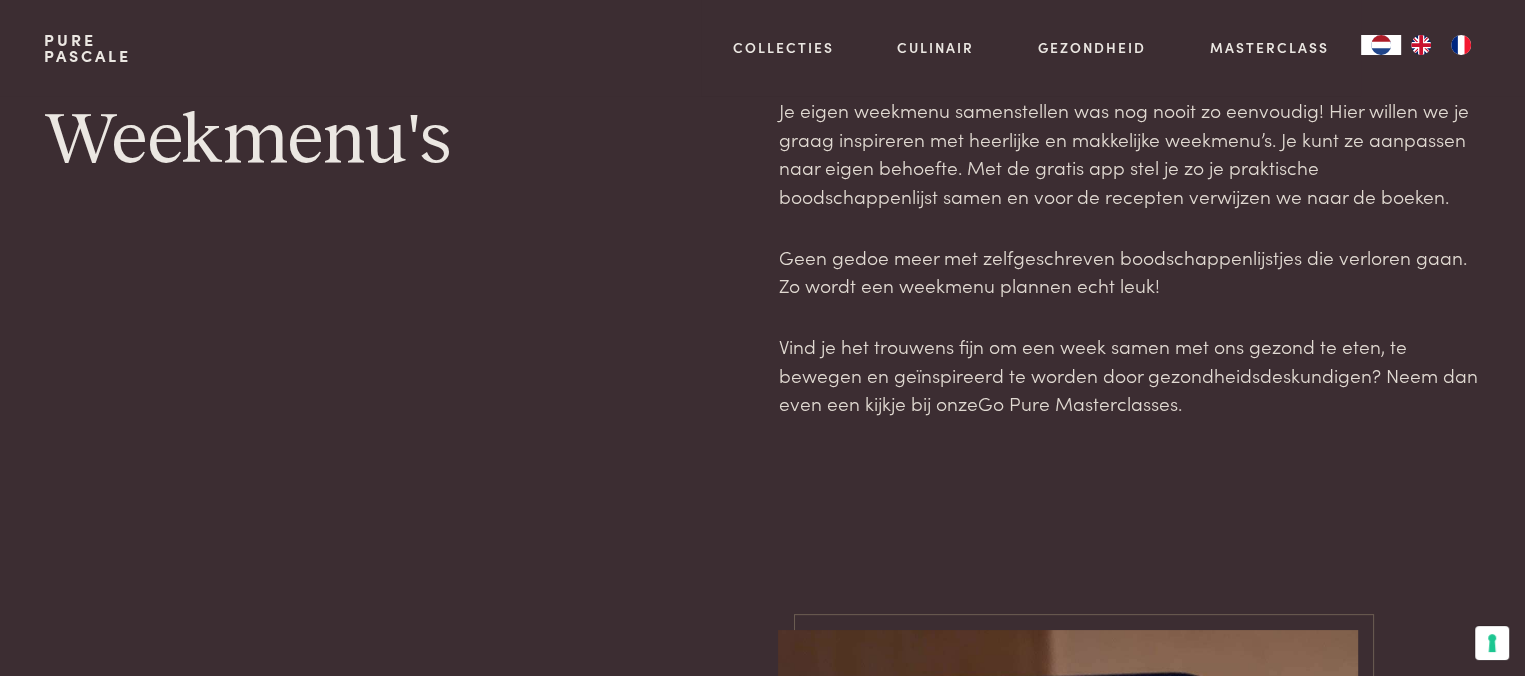 click on "Go Pure Masterclasses" at bounding box center (1077, 402) 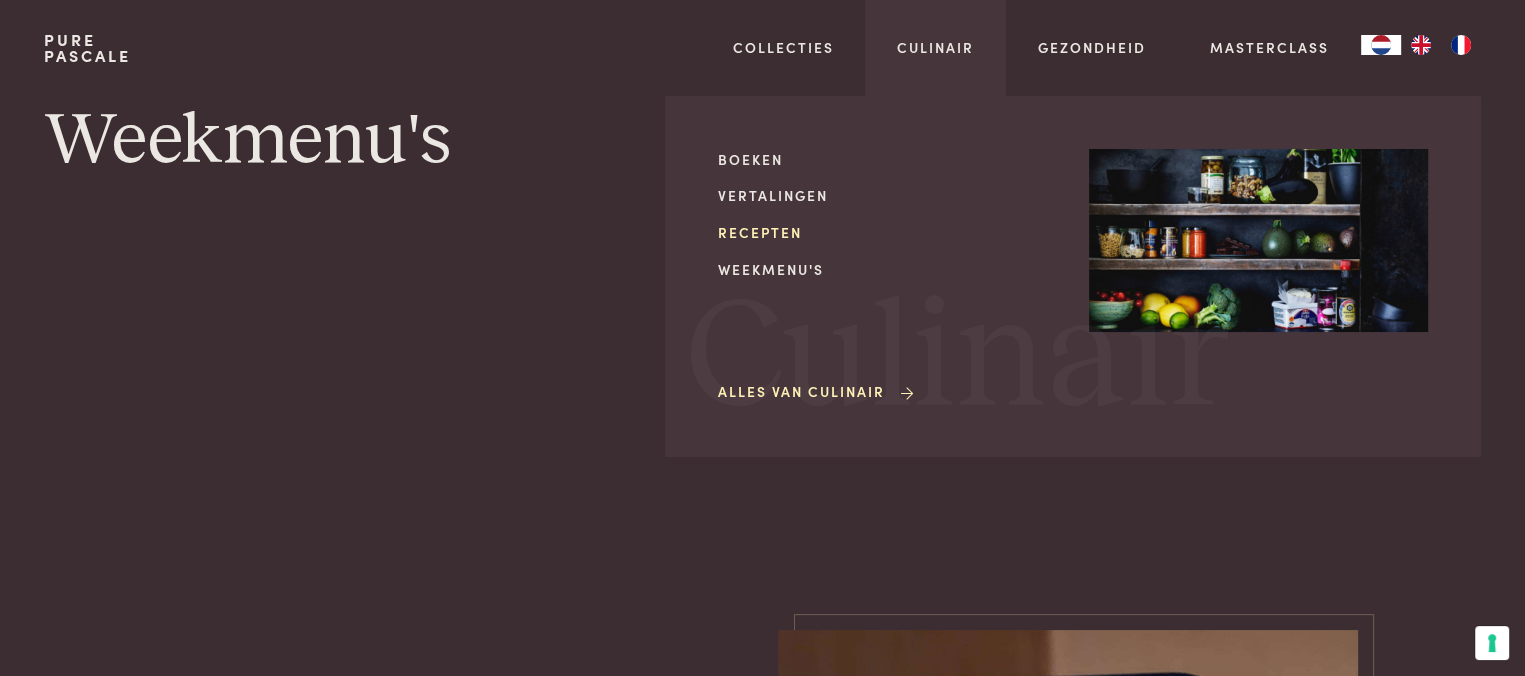 click on "Recepten" at bounding box center [887, 232] 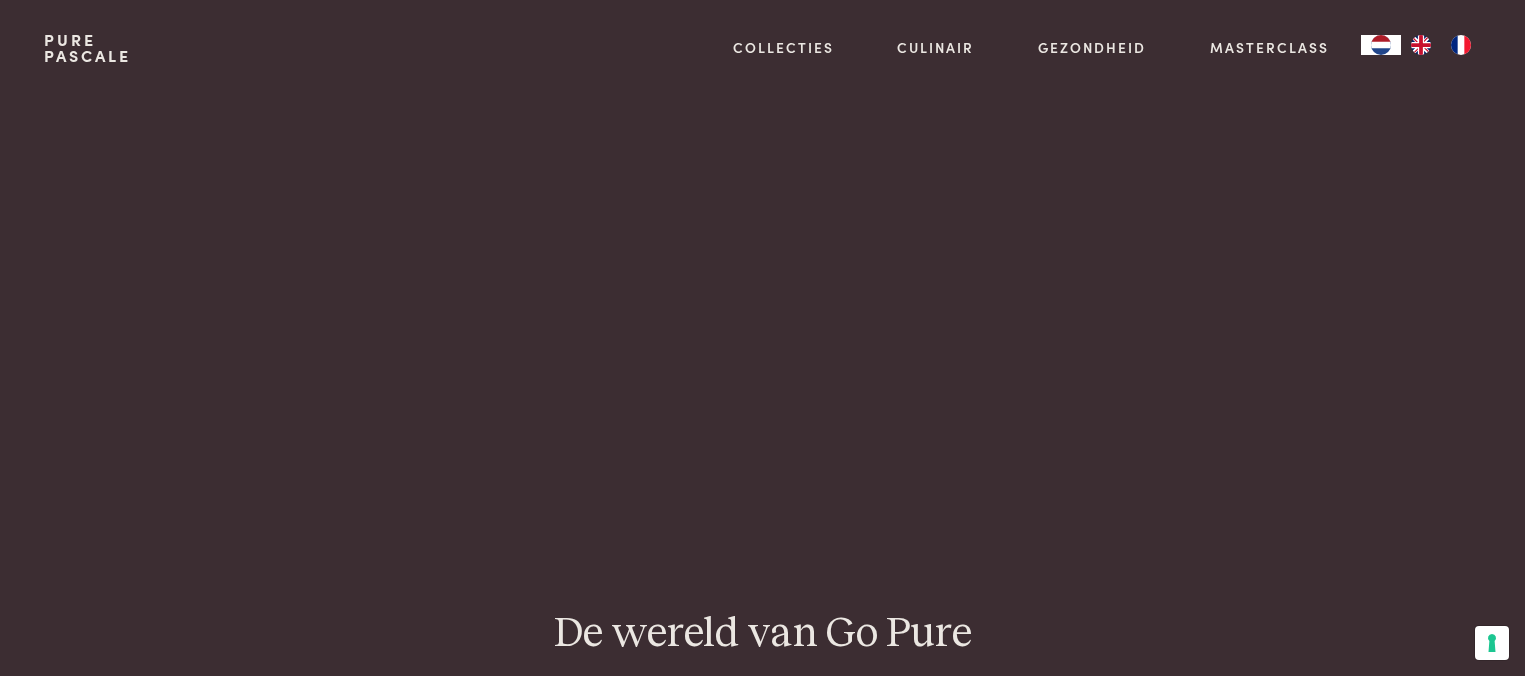 scroll, scrollTop: 0, scrollLeft: 0, axis: both 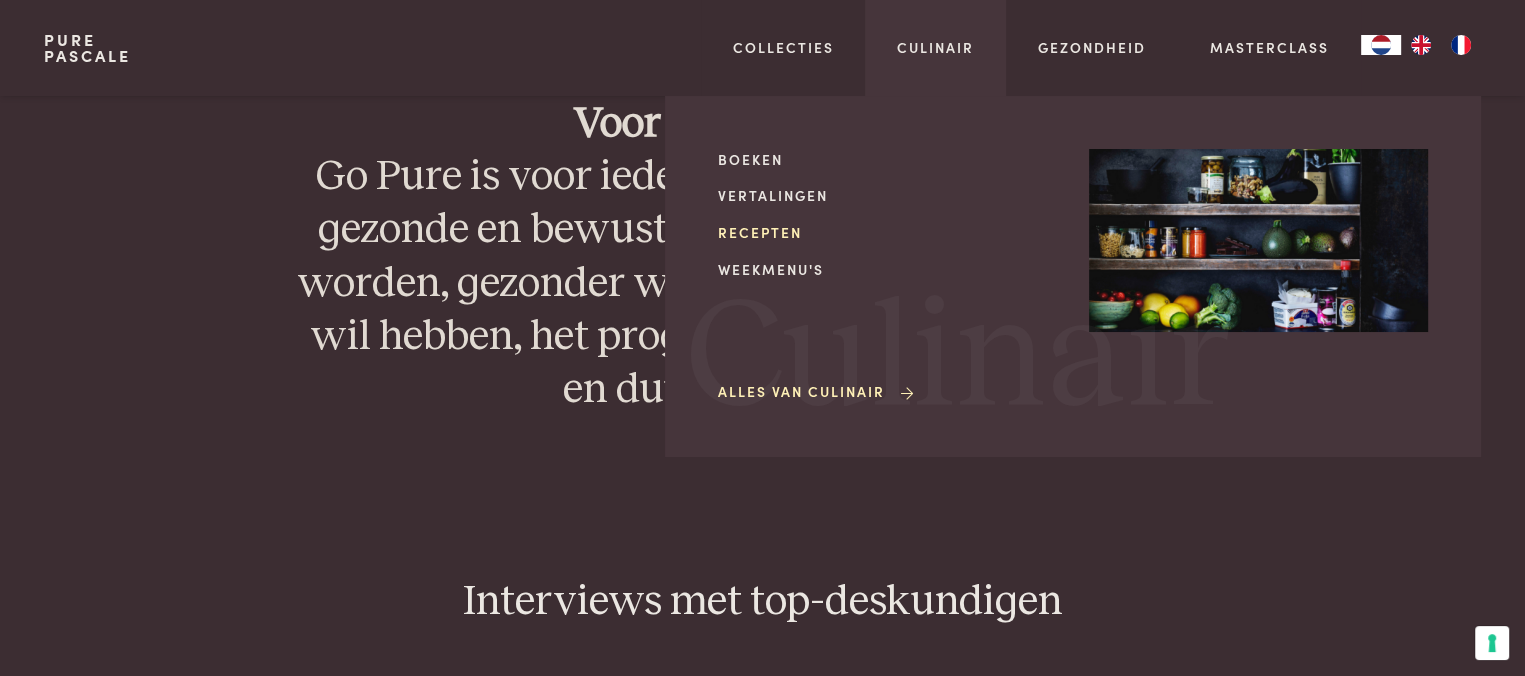 click on "Recepten" at bounding box center [887, 232] 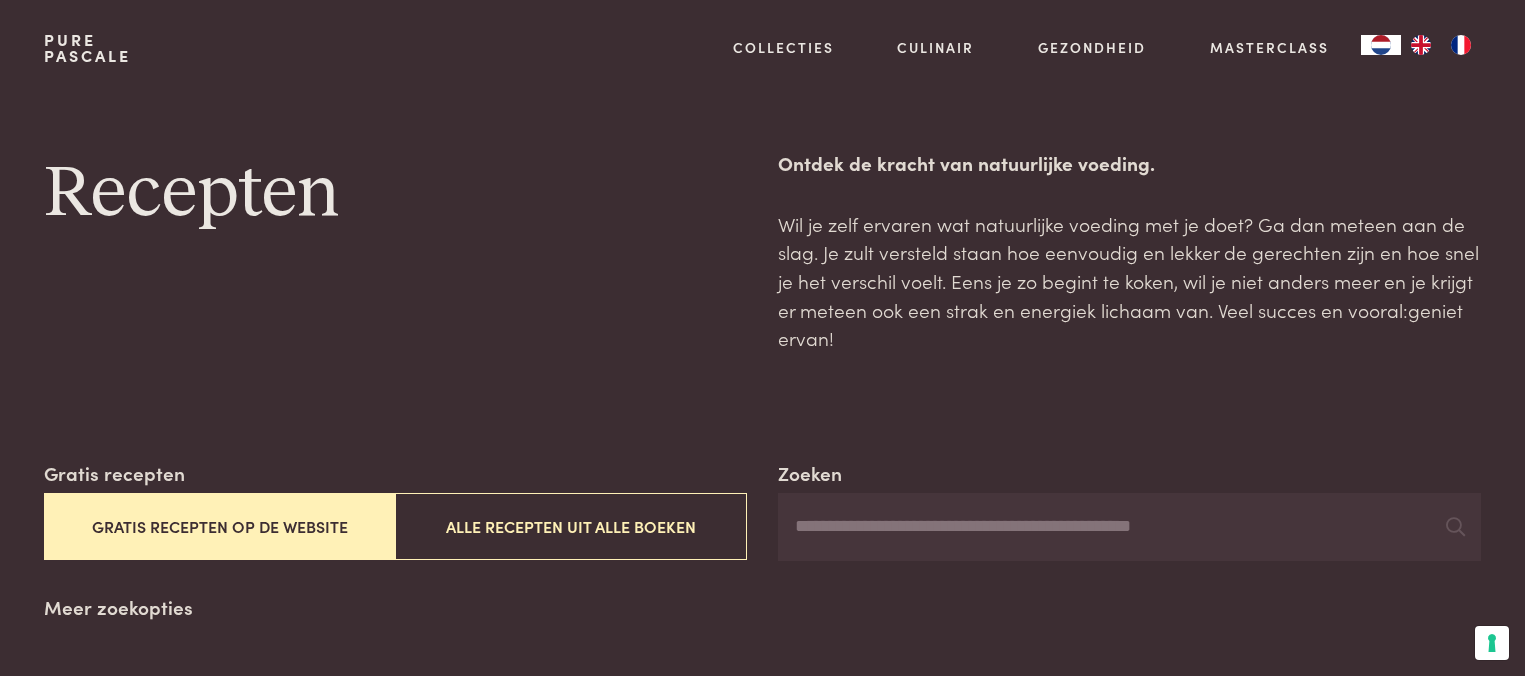 scroll, scrollTop: 0, scrollLeft: 0, axis: both 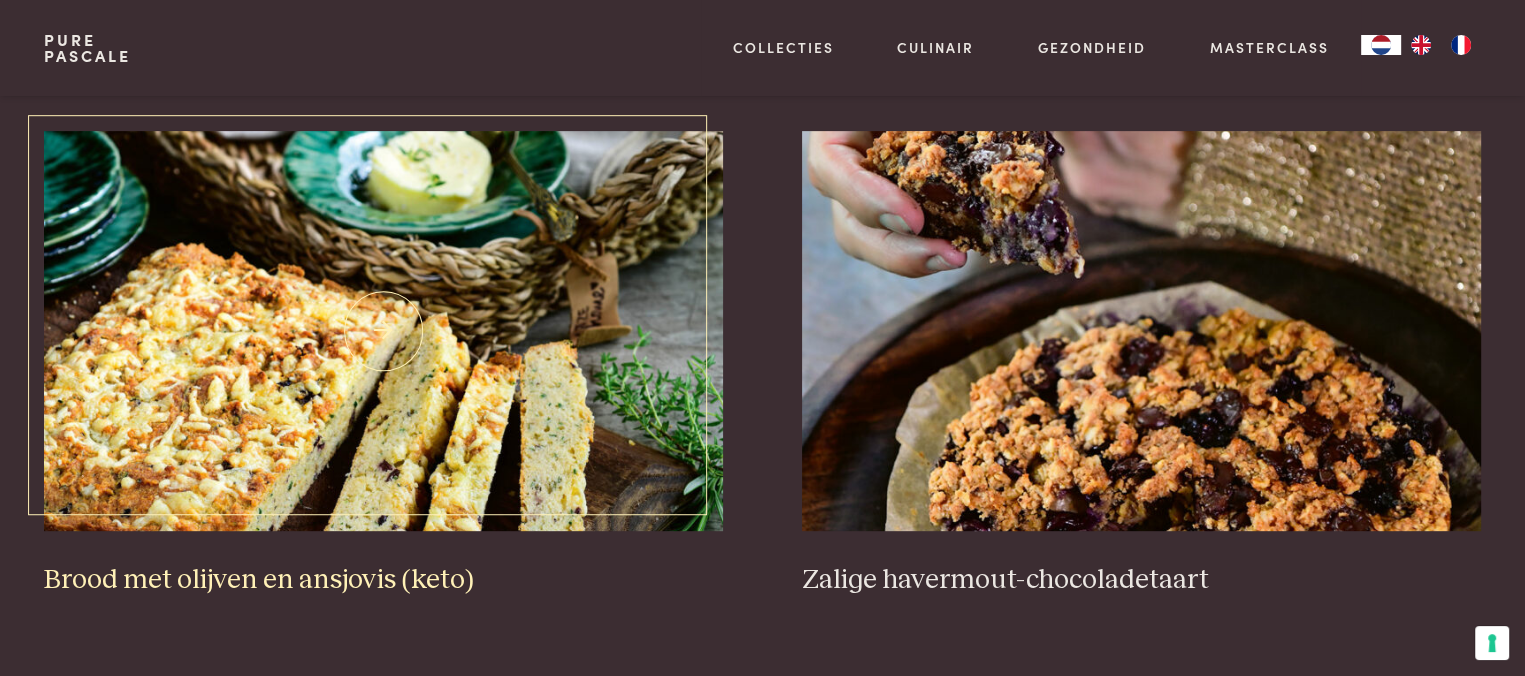 click at bounding box center [383, 331] 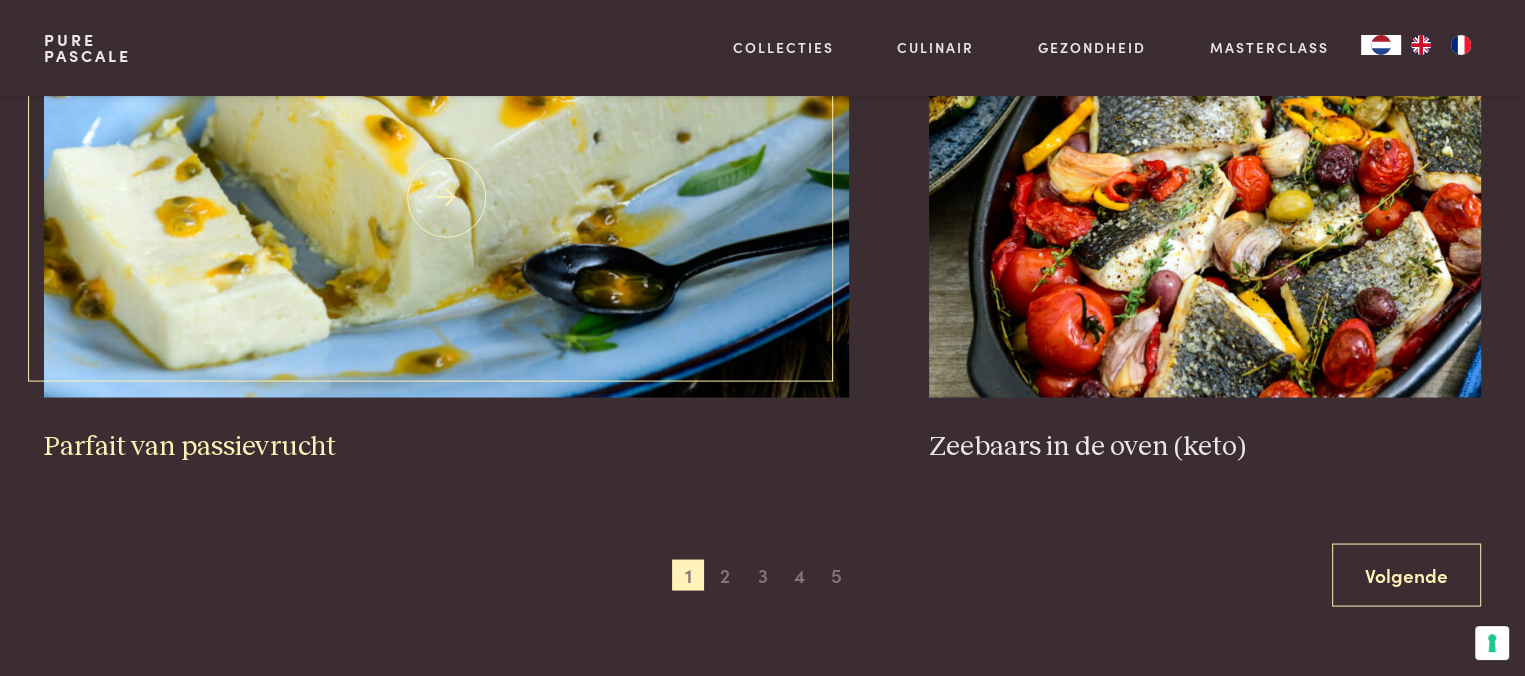 scroll, scrollTop: 3700, scrollLeft: 0, axis: vertical 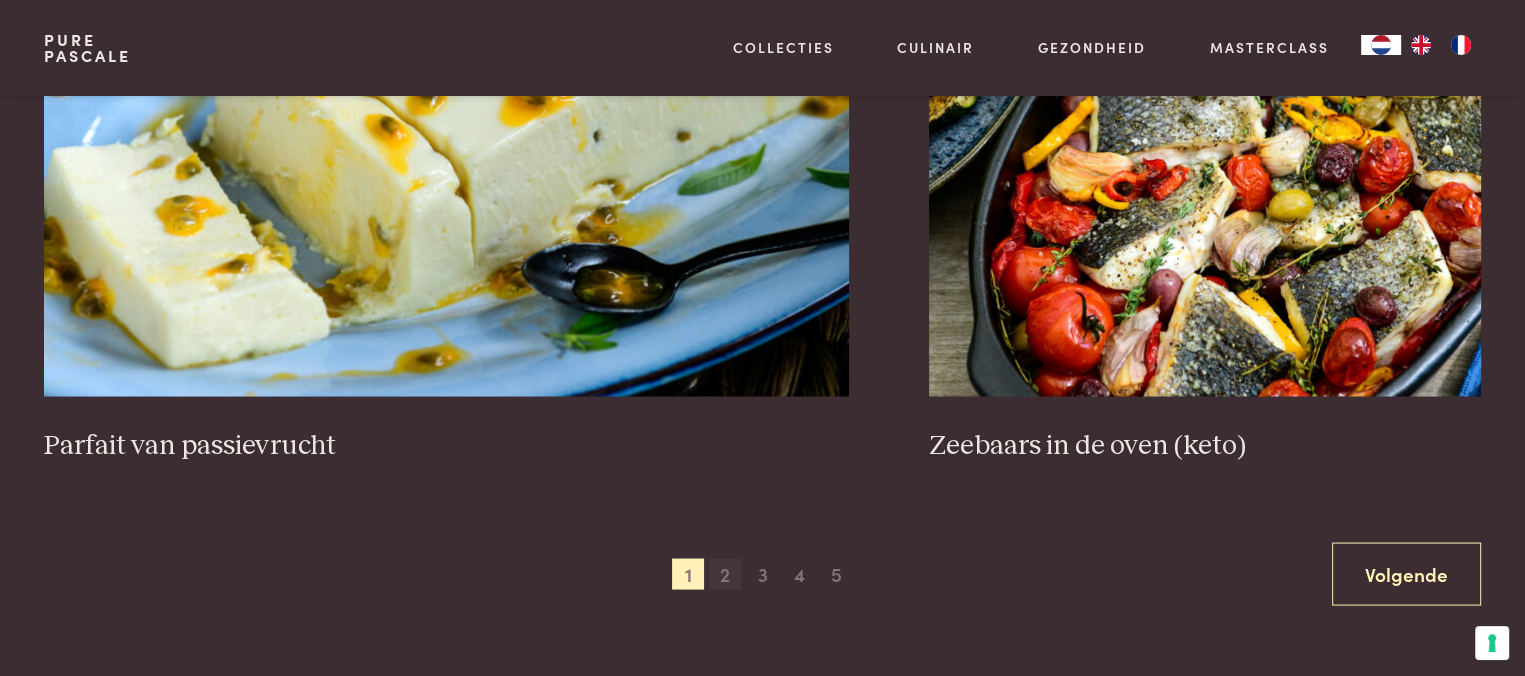 click on "2" at bounding box center [725, 574] 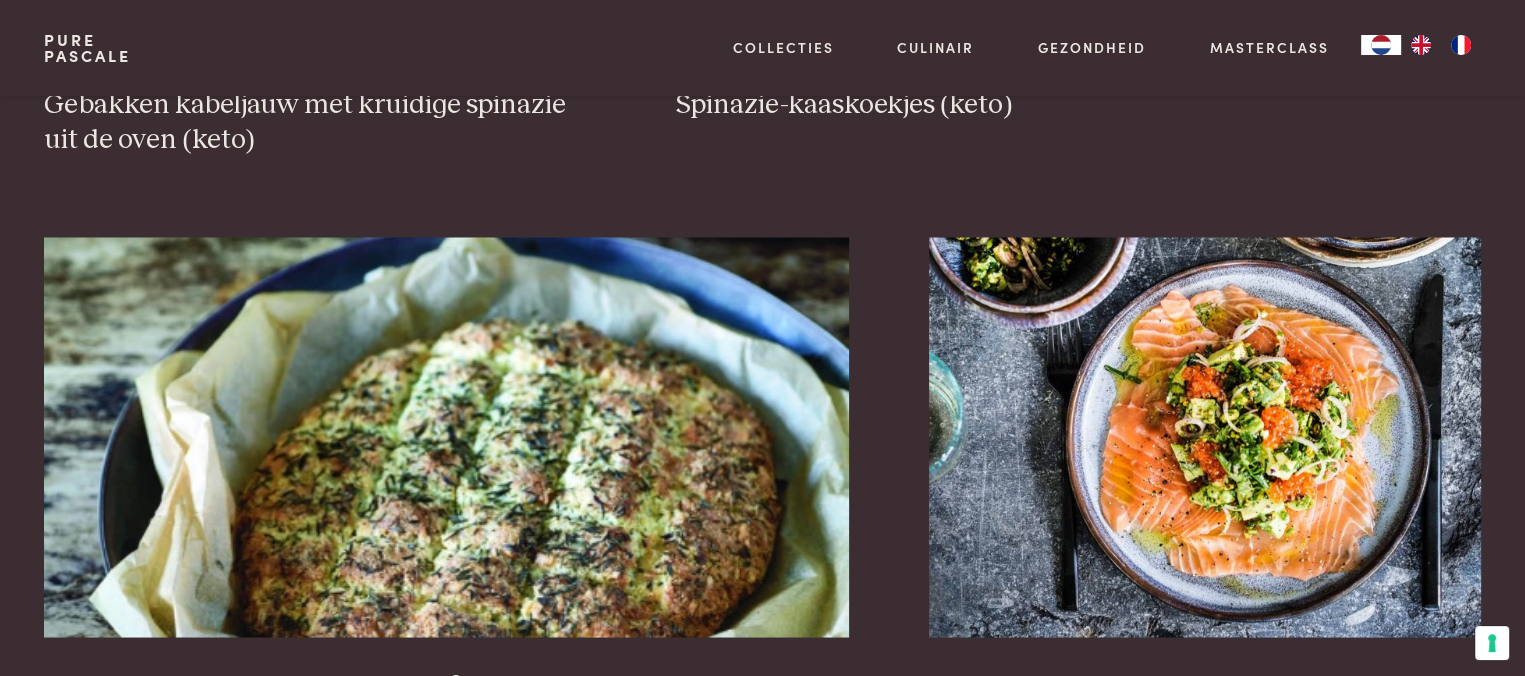 scroll, scrollTop: 3759, scrollLeft: 0, axis: vertical 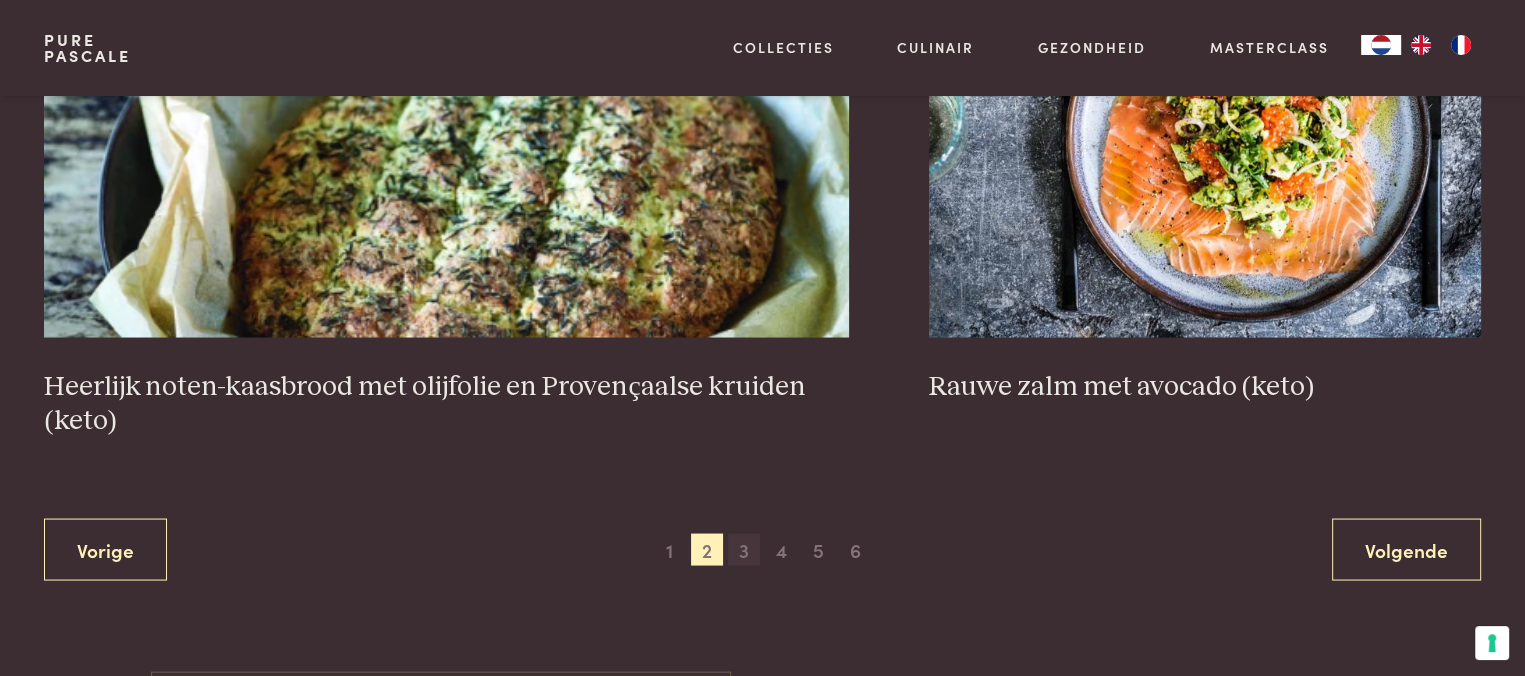 click on "3" at bounding box center [744, 549] 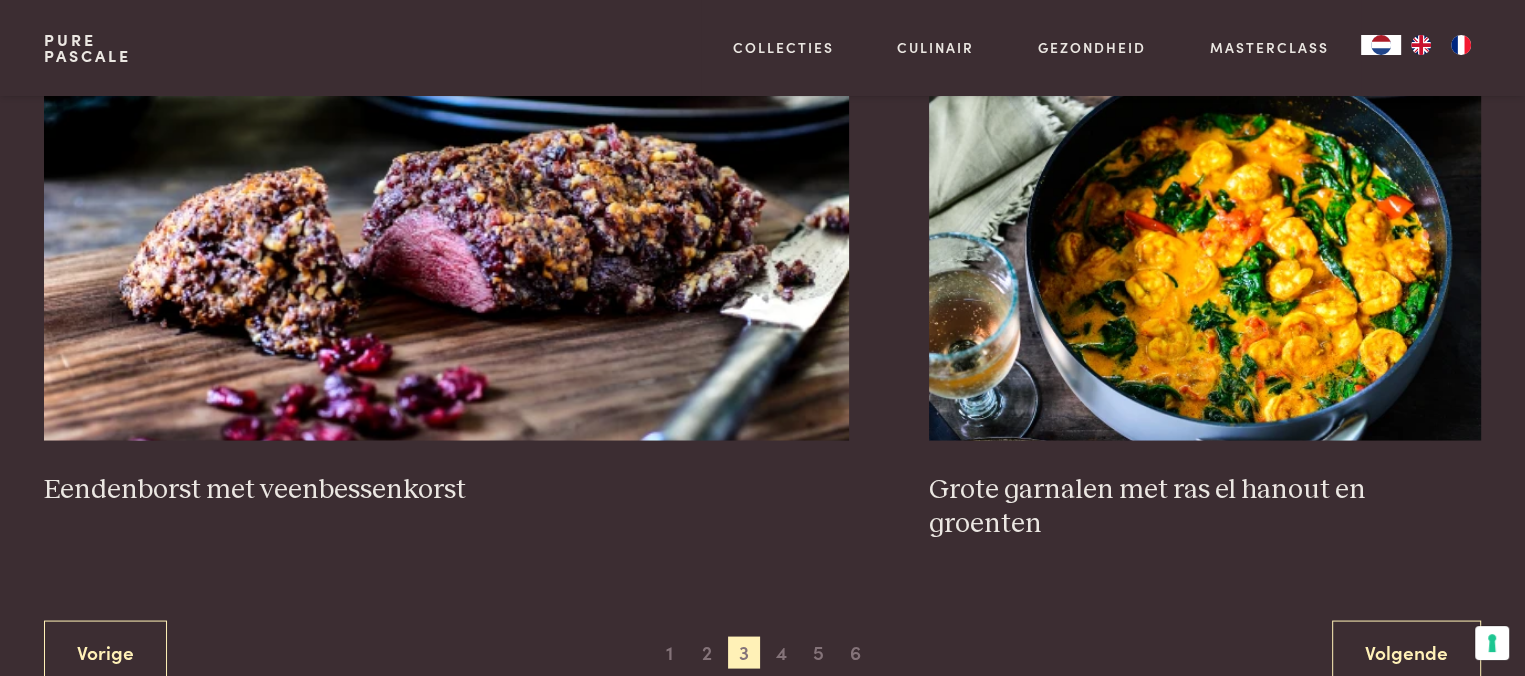 scroll, scrollTop: 3759, scrollLeft: 0, axis: vertical 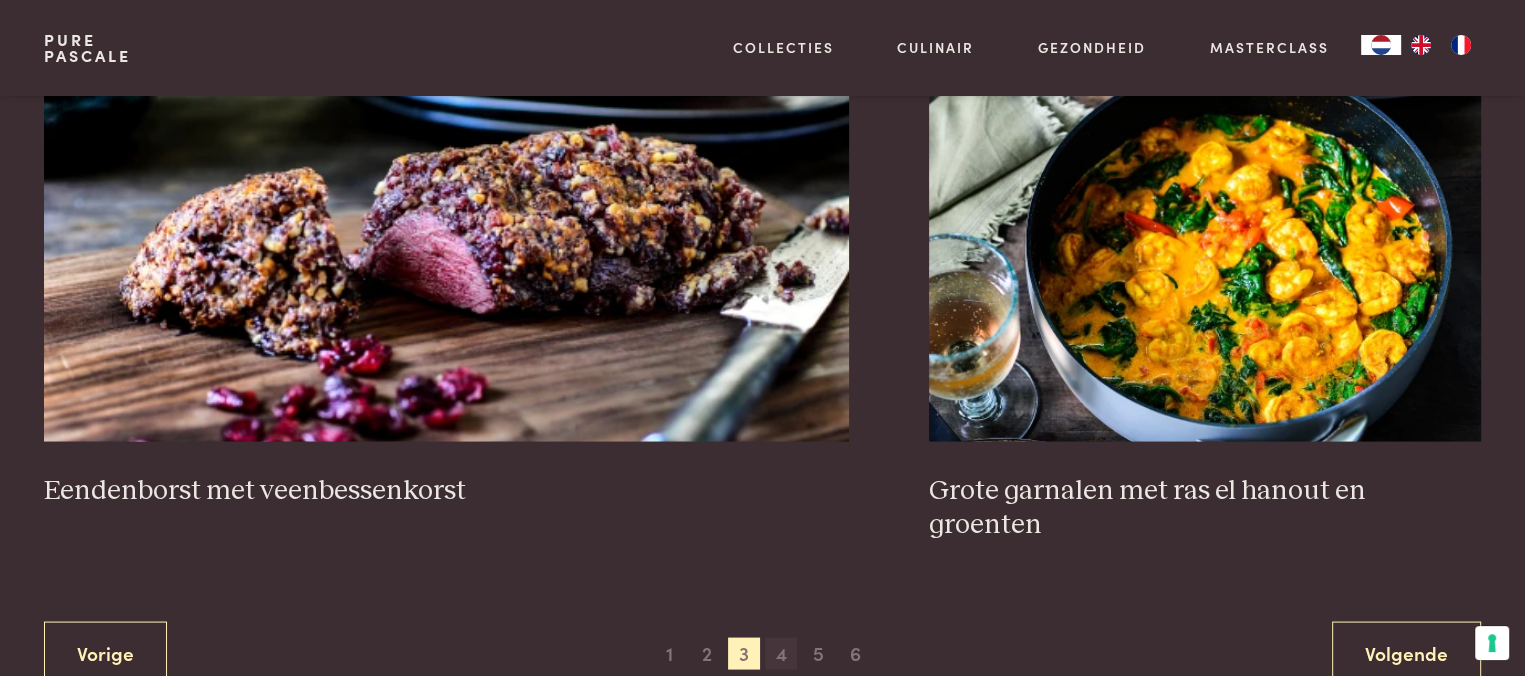 click on "4" at bounding box center (781, 653) 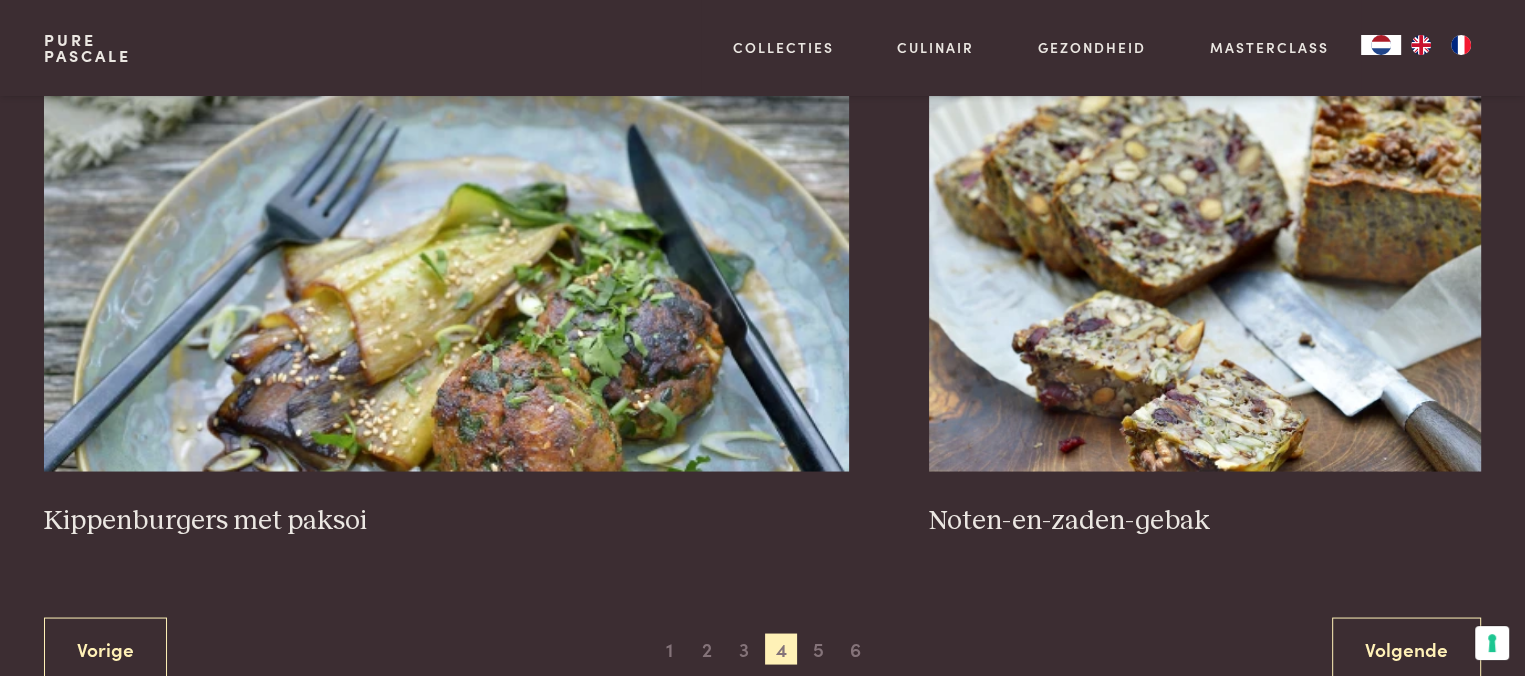 scroll, scrollTop: 3759, scrollLeft: 0, axis: vertical 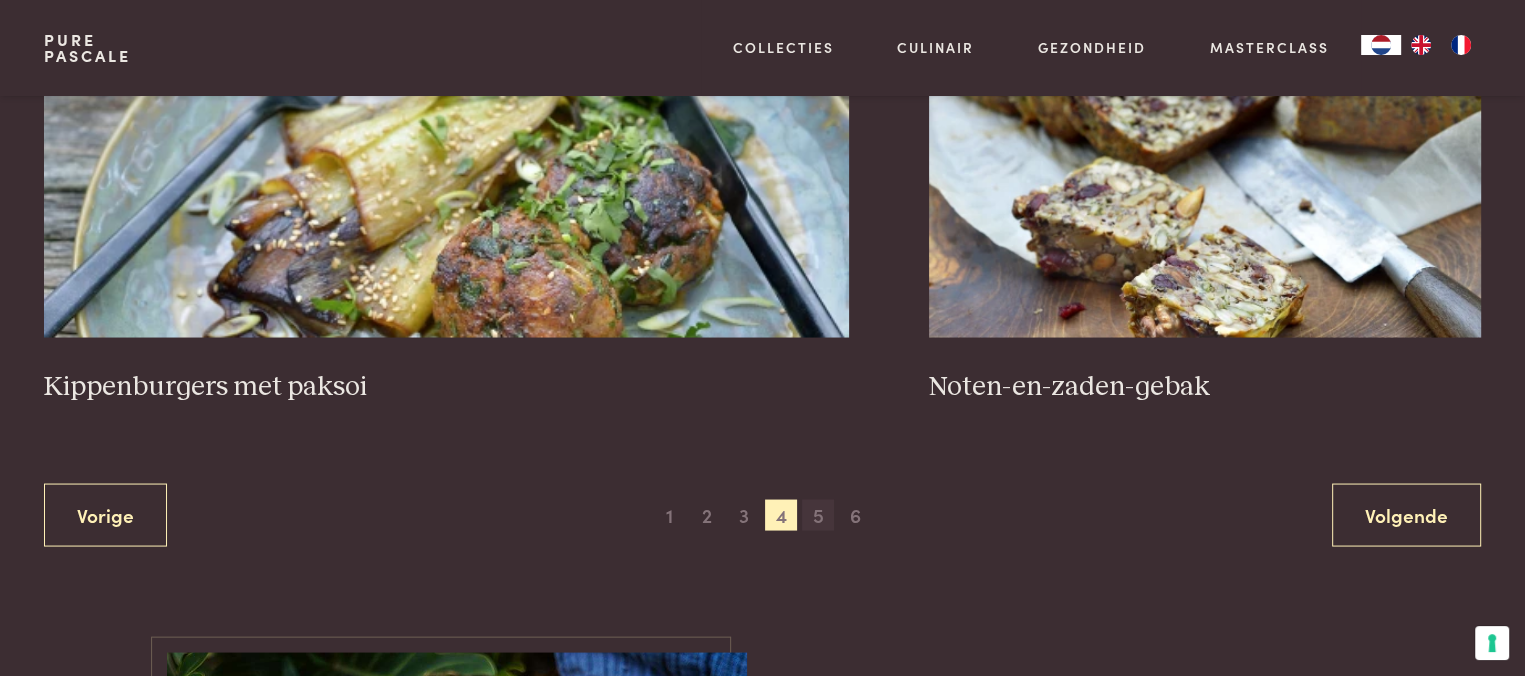 click on "5" at bounding box center [818, 515] 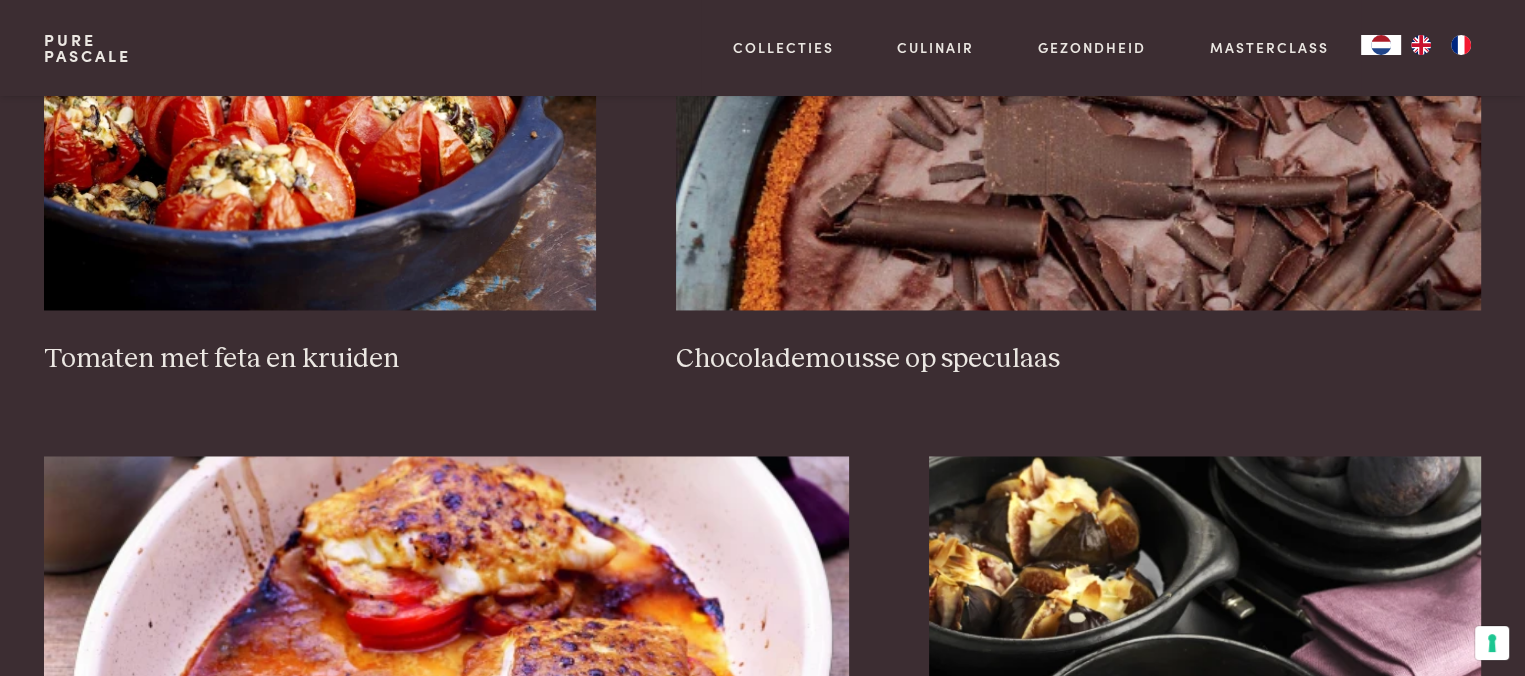scroll, scrollTop: 3259, scrollLeft: 0, axis: vertical 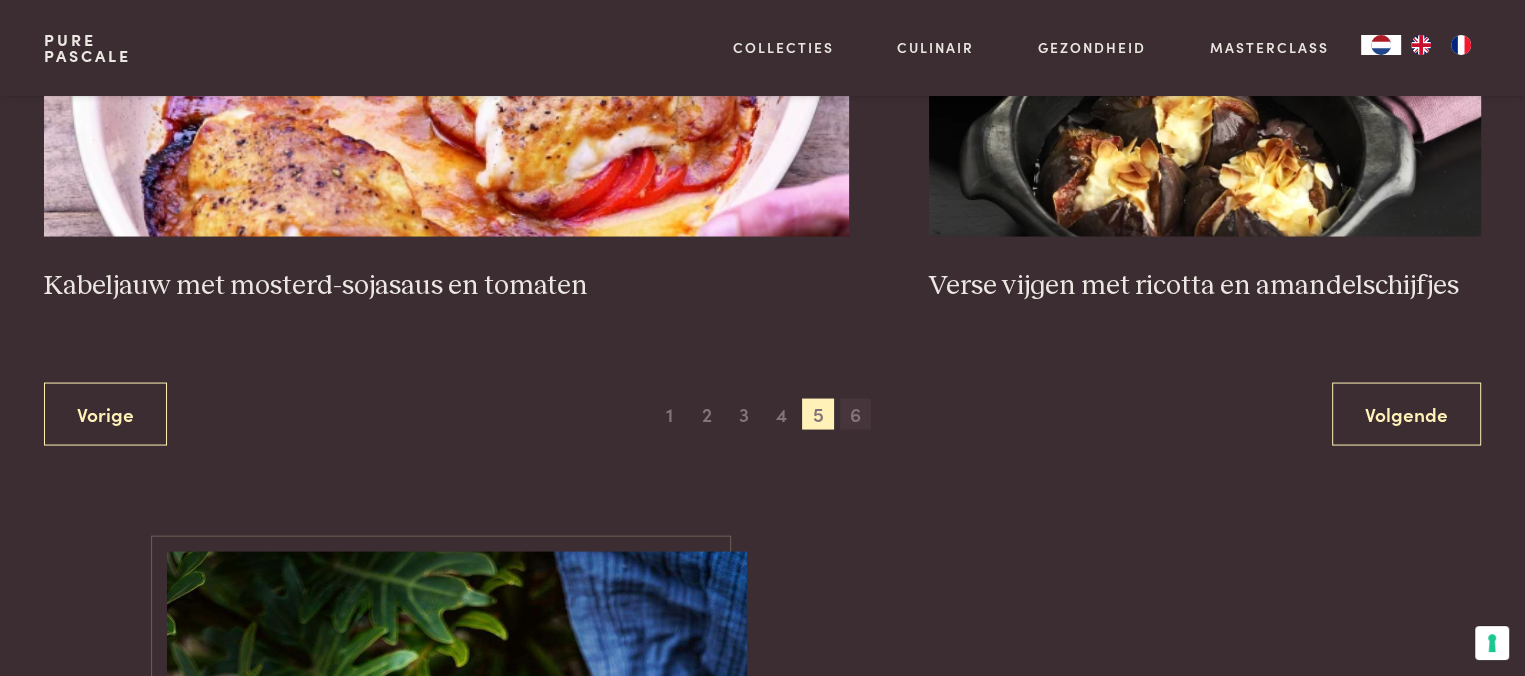 click on "6" at bounding box center (856, 415) 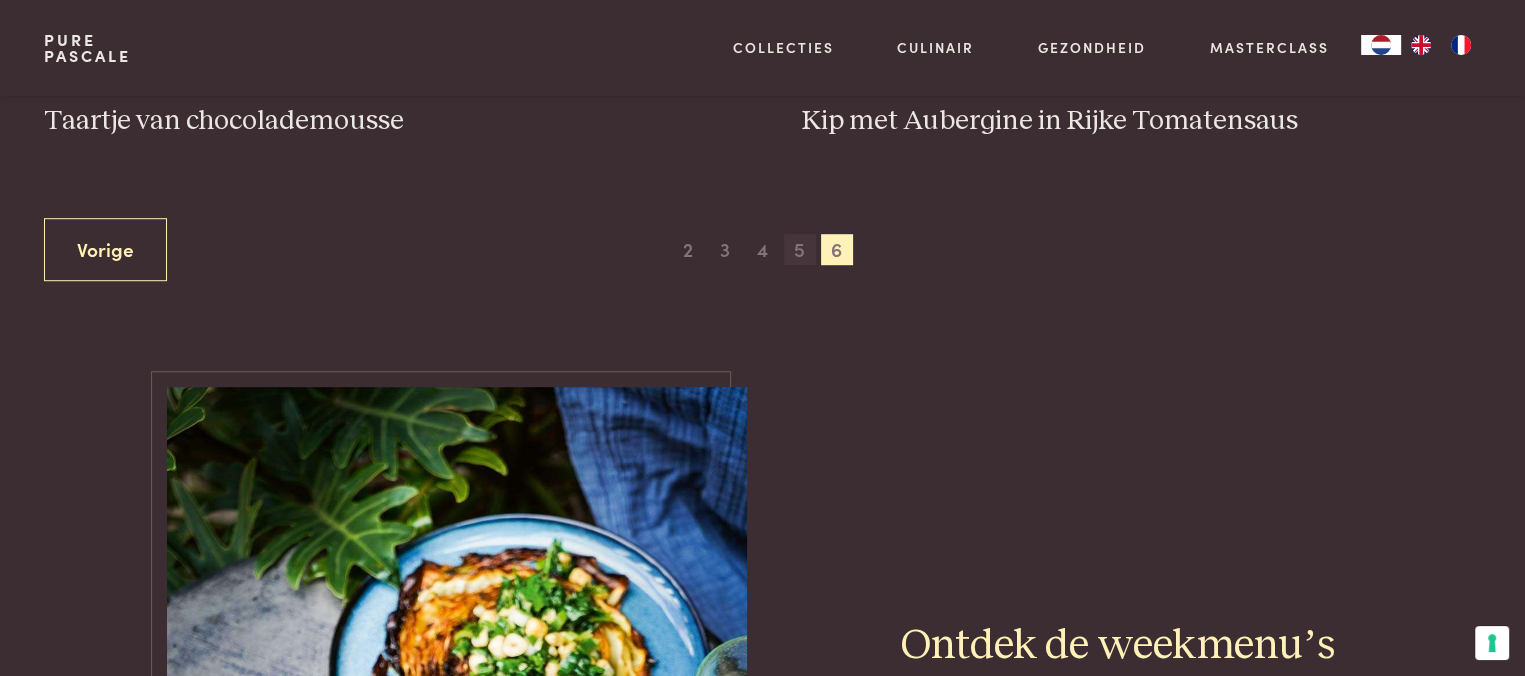 click on "5" at bounding box center [800, 250] 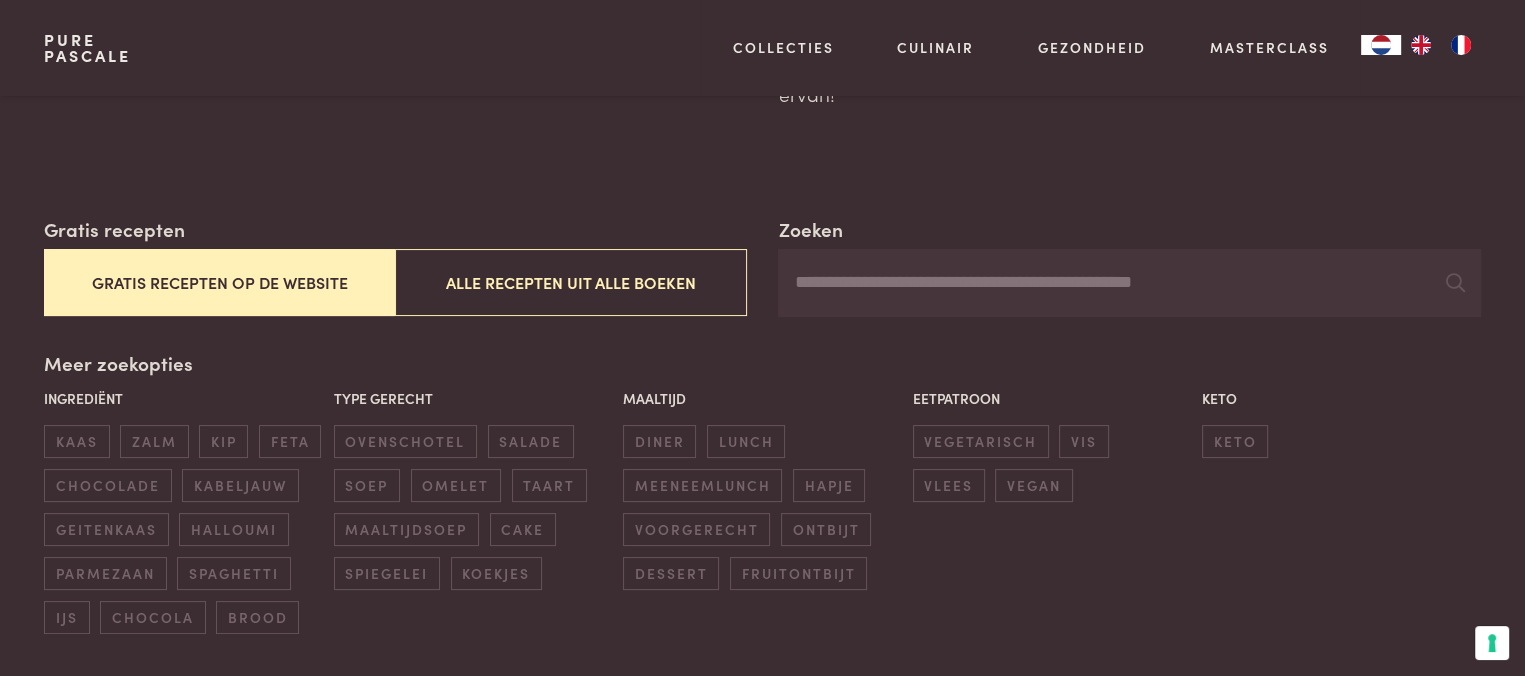scroll, scrollTop: 0, scrollLeft: 0, axis: both 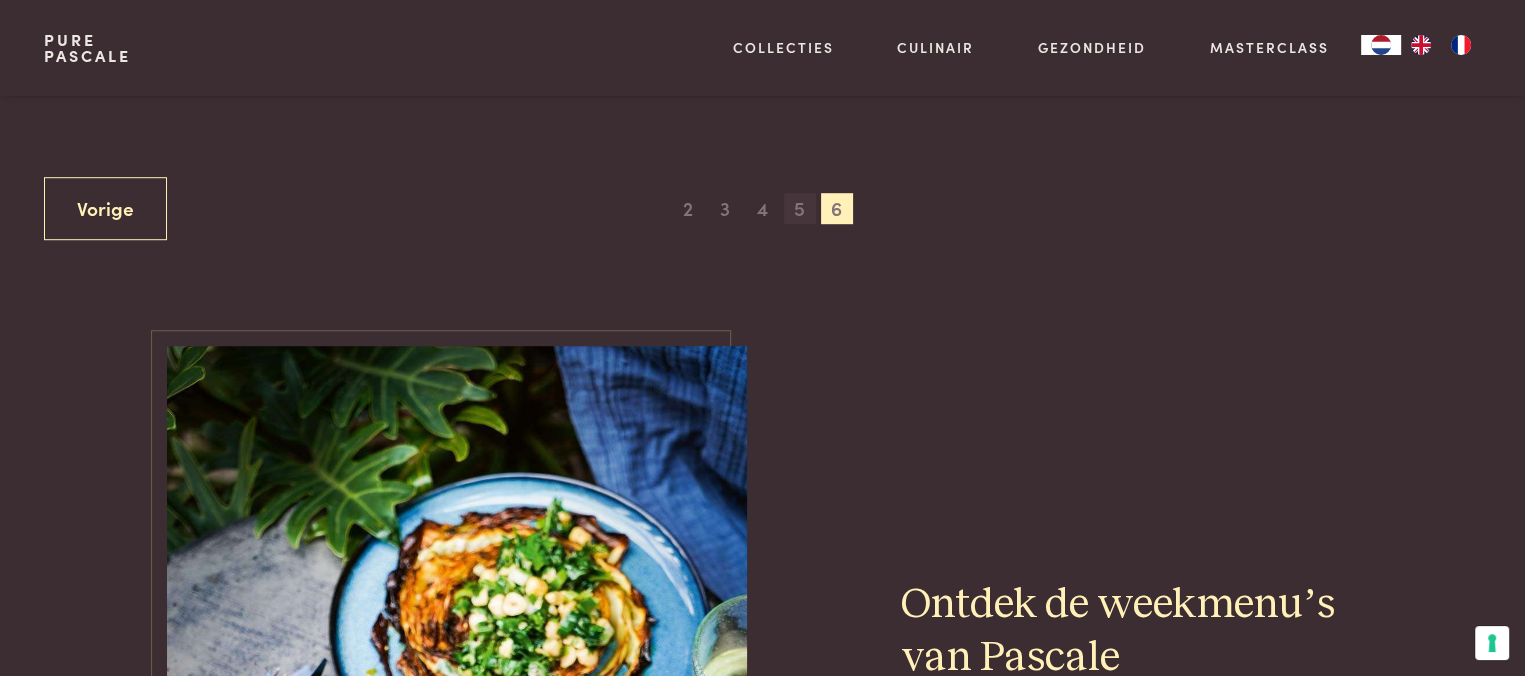 click on "5" at bounding box center (800, 209) 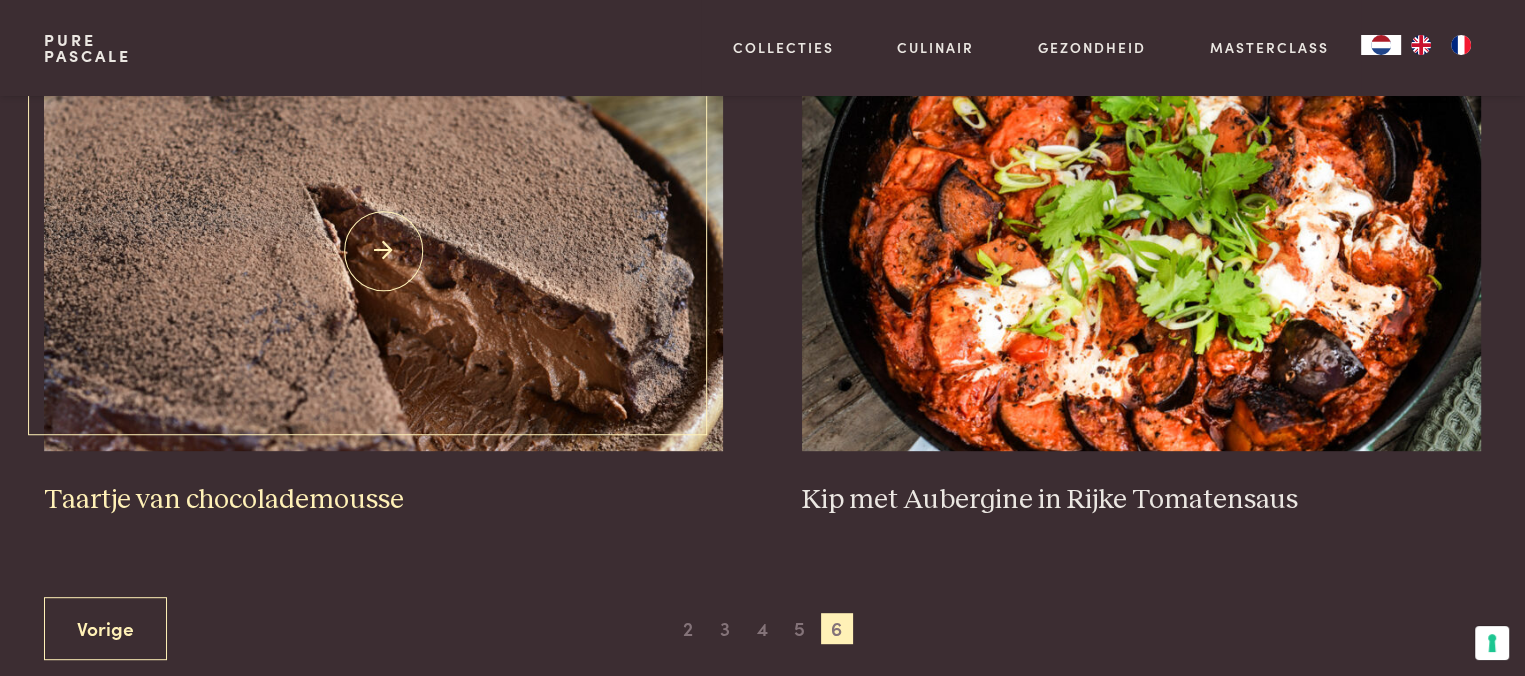 scroll, scrollTop: 859, scrollLeft: 0, axis: vertical 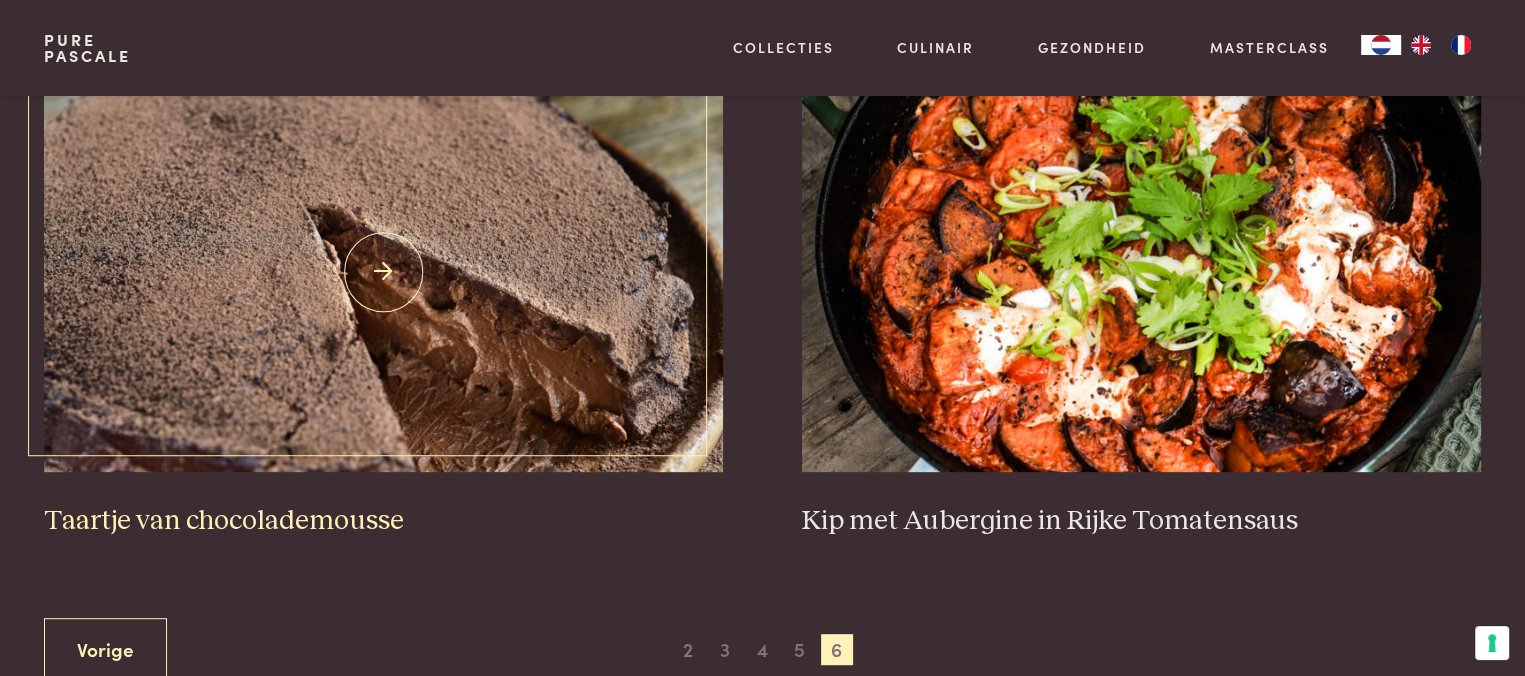 click at bounding box center (383, 272) 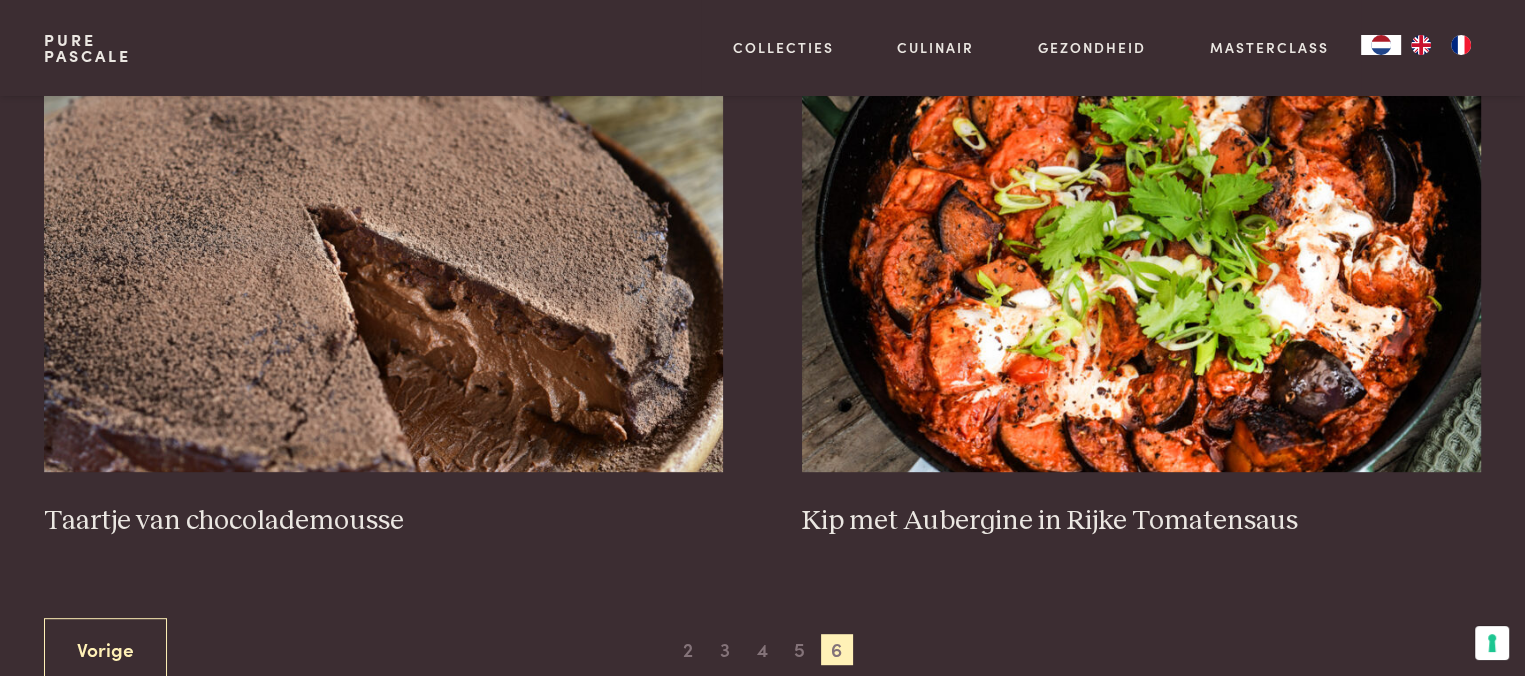 scroll, scrollTop: 904, scrollLeft: 0, axis: vertical 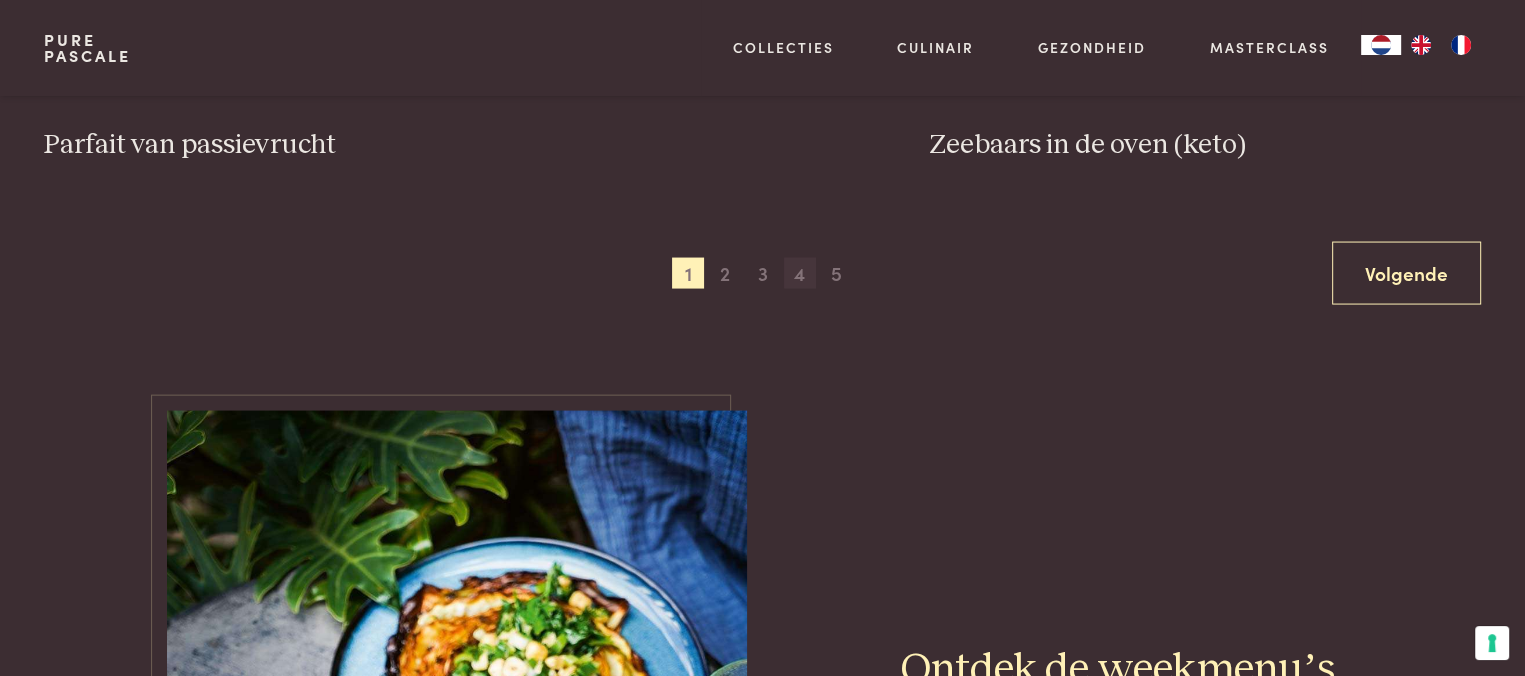 click on "4" at bounding box center [800, 274] 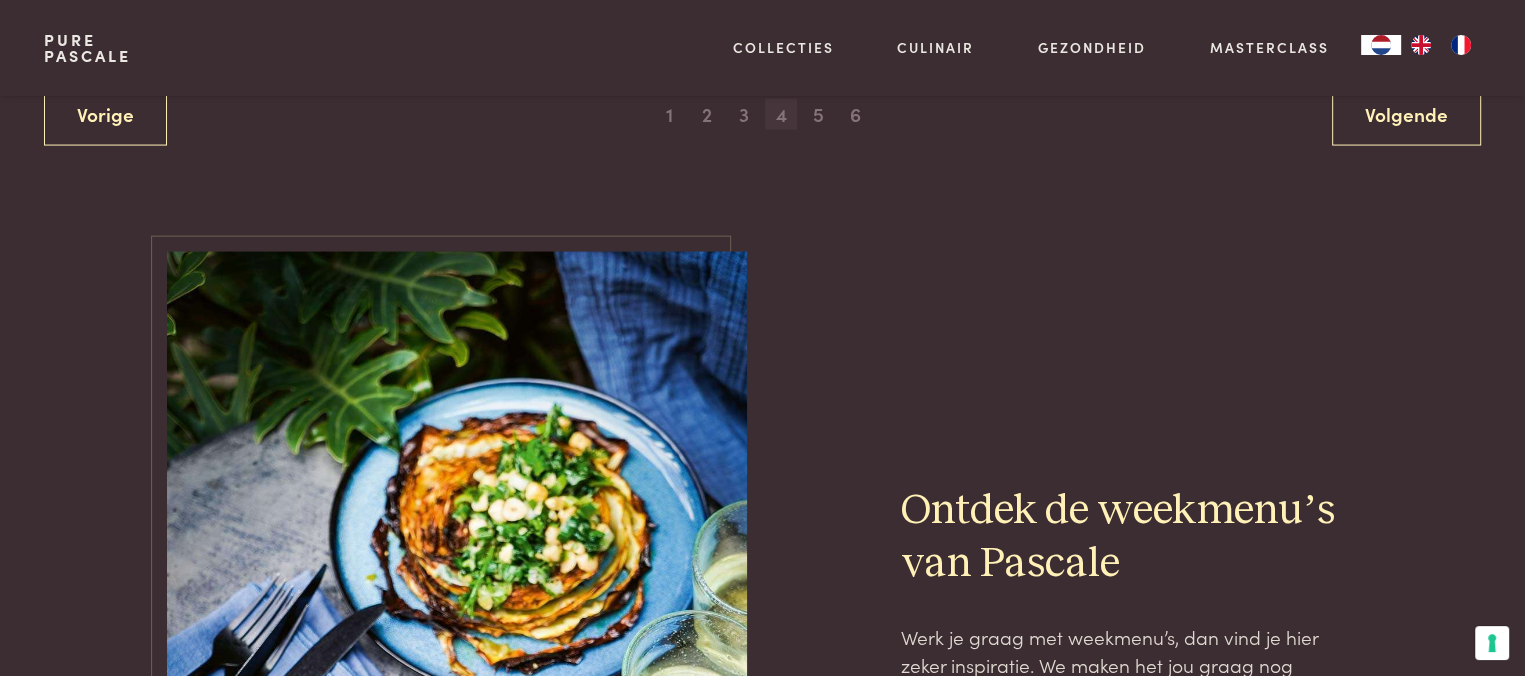 scroll, scrollTop: 3859, scrollLeft: 0, axis: vertical 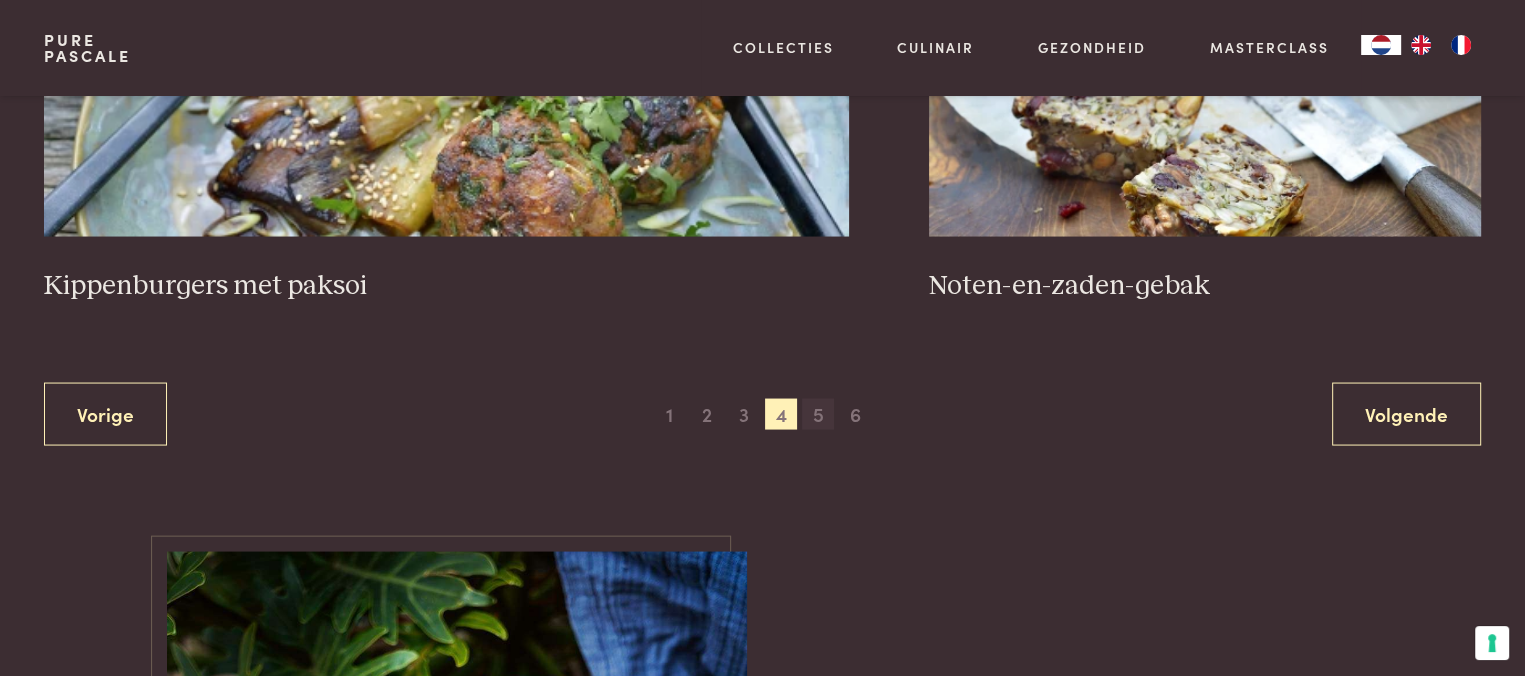 click on "5" at bounding box center (818, 415) 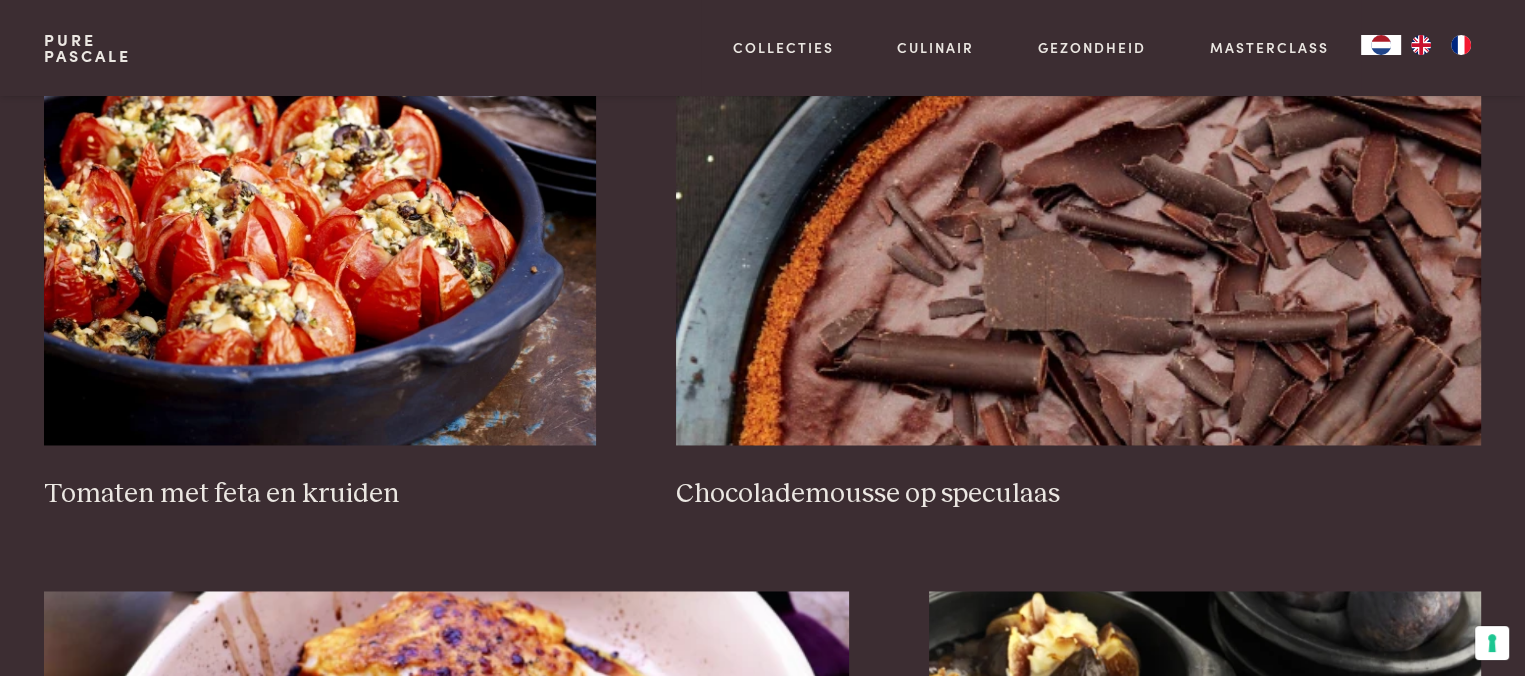 scroll, scrollTop: 3259, scrollLeft: 0, axis: vertical 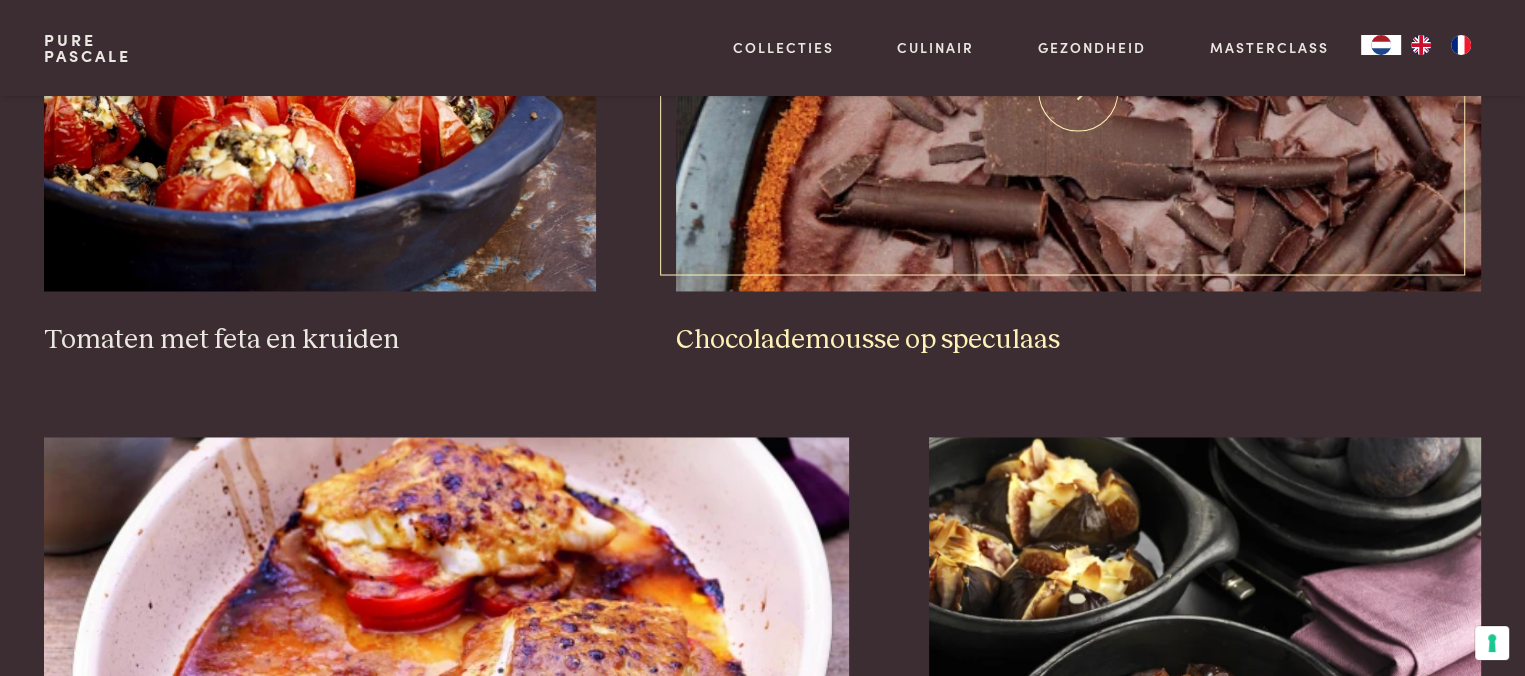 click at bounding box center (1078, 91) 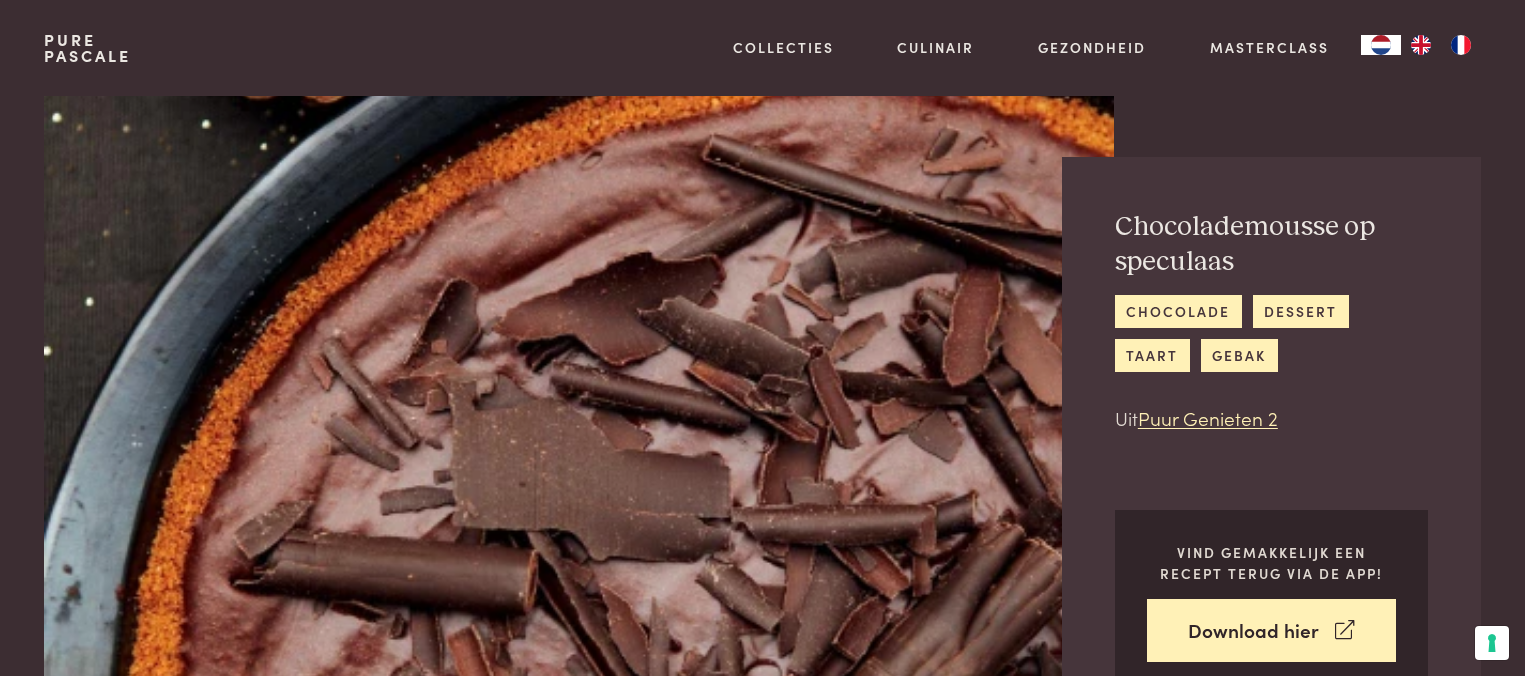 scroll, scrollTop: 0, scrollLeft: 0, axis: both 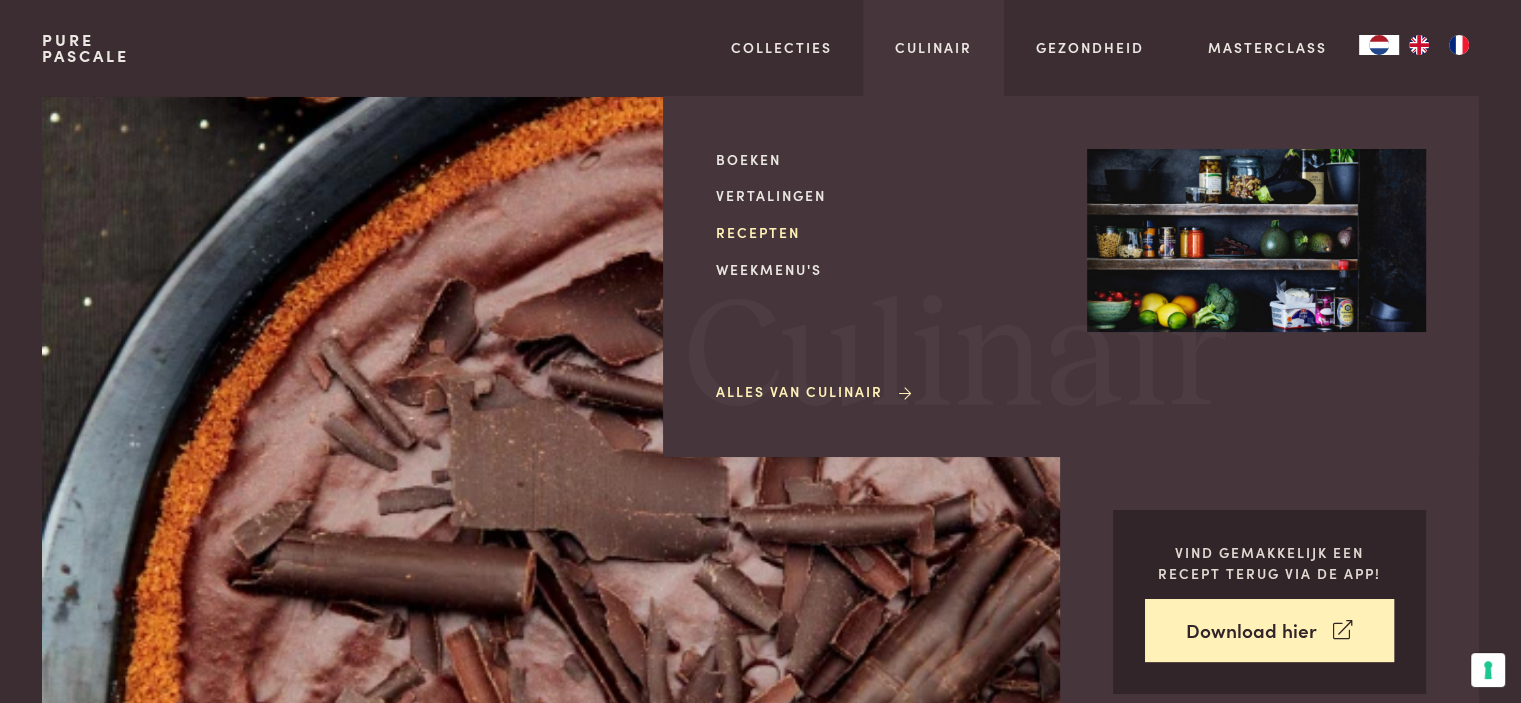 click on "Recepten" at bounding box center [885, 232] 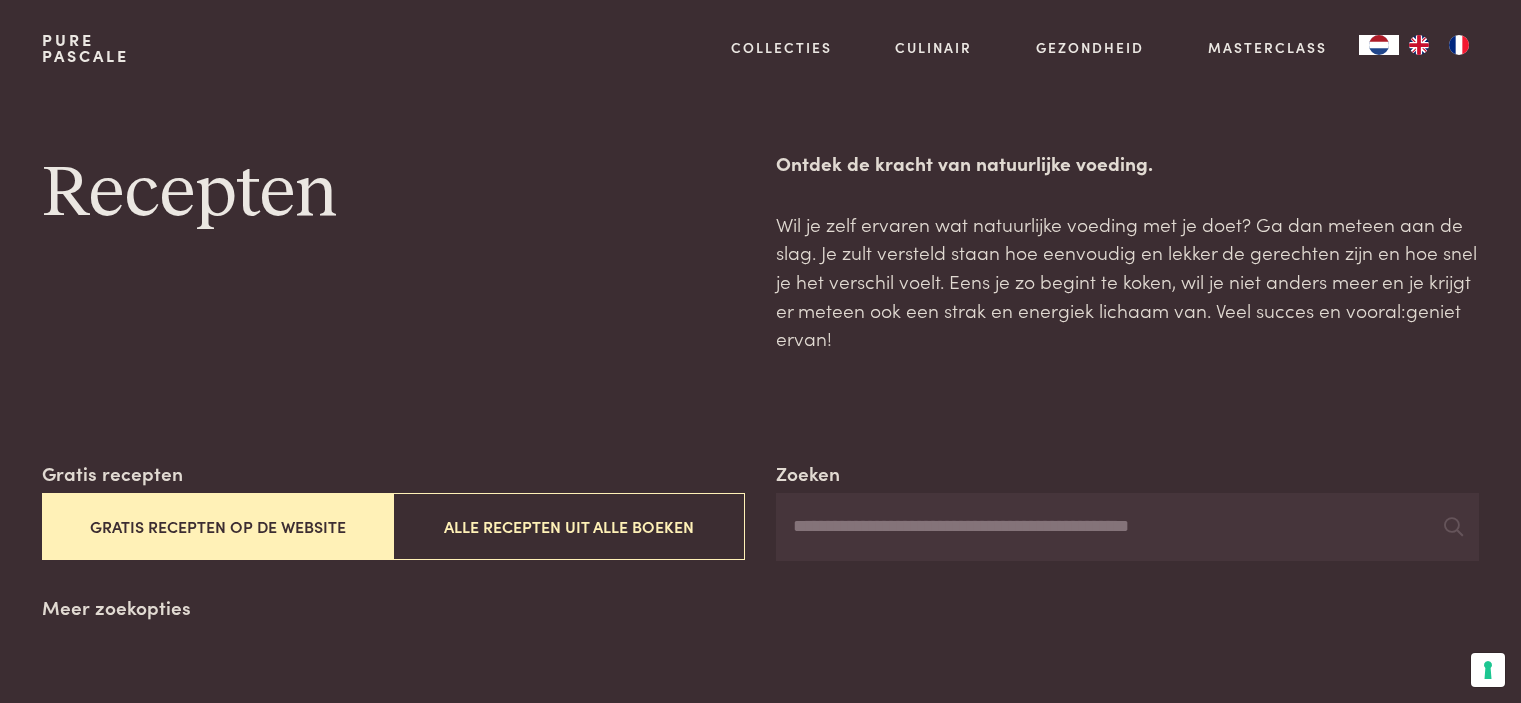 scroll, scrollTop: 102, scrollLeft: 0, axis: vertical 